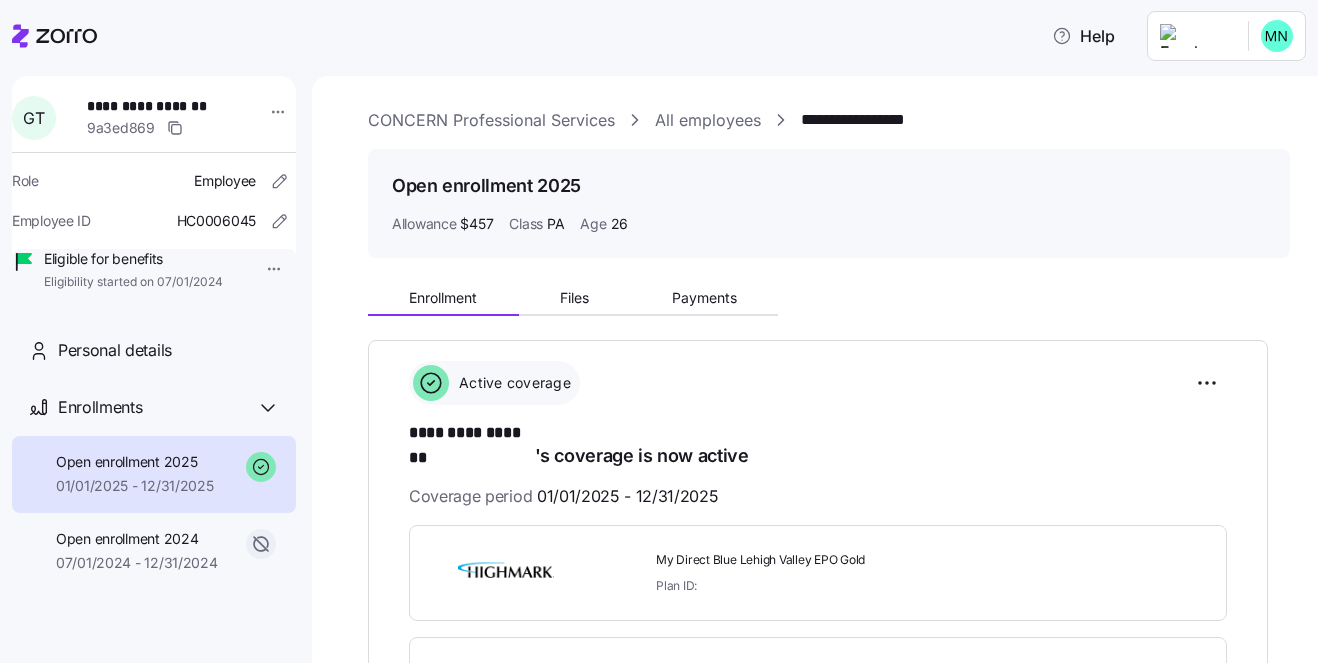 scroll, scrollTop: 0, scrollLeft: 0, axis: both 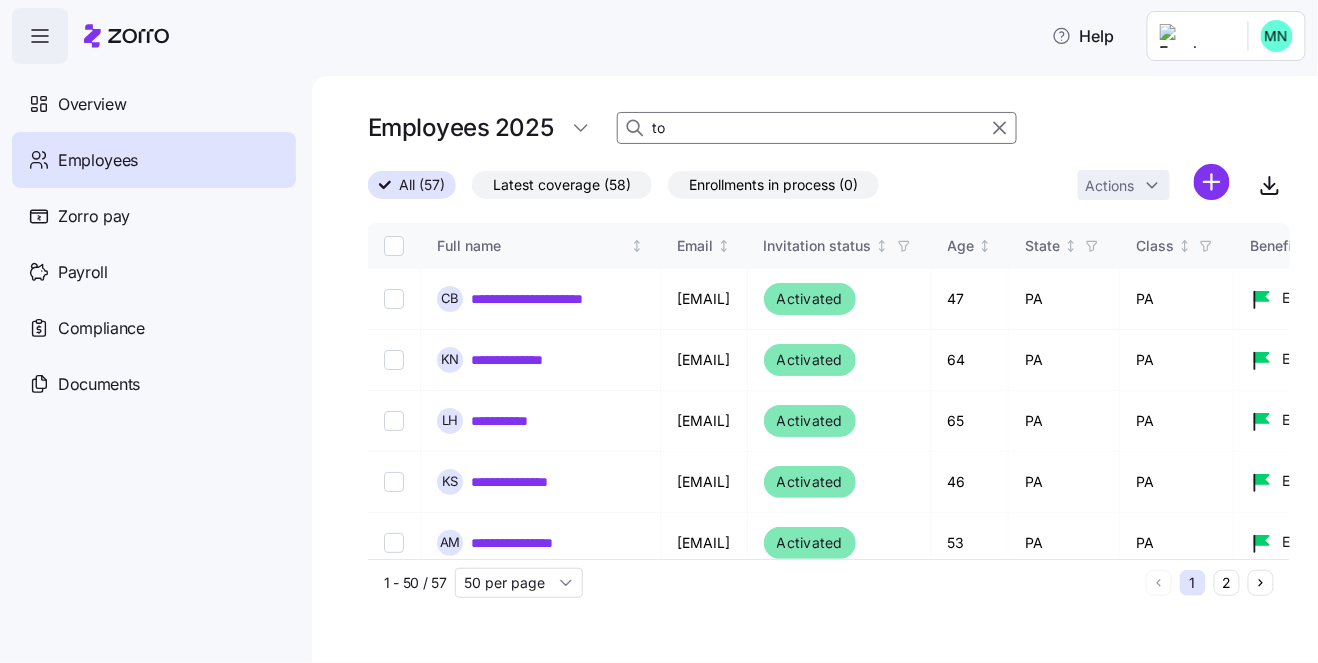 type on "t" 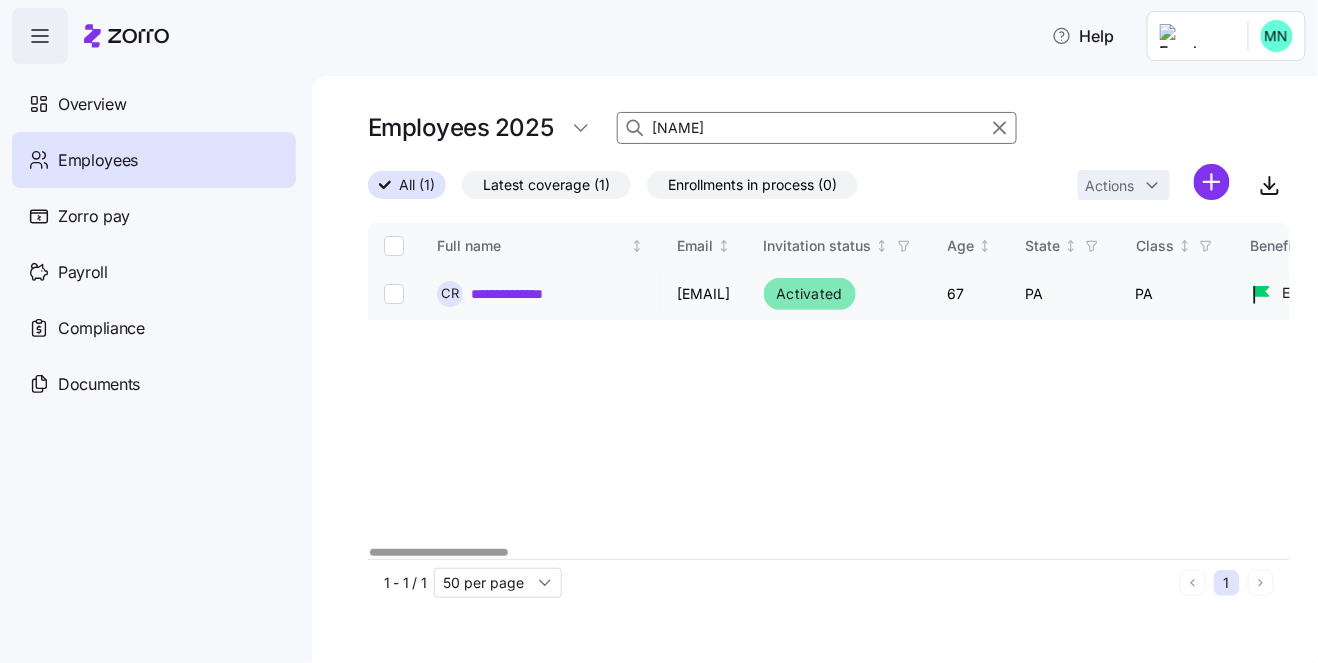 type on "[NAME]" 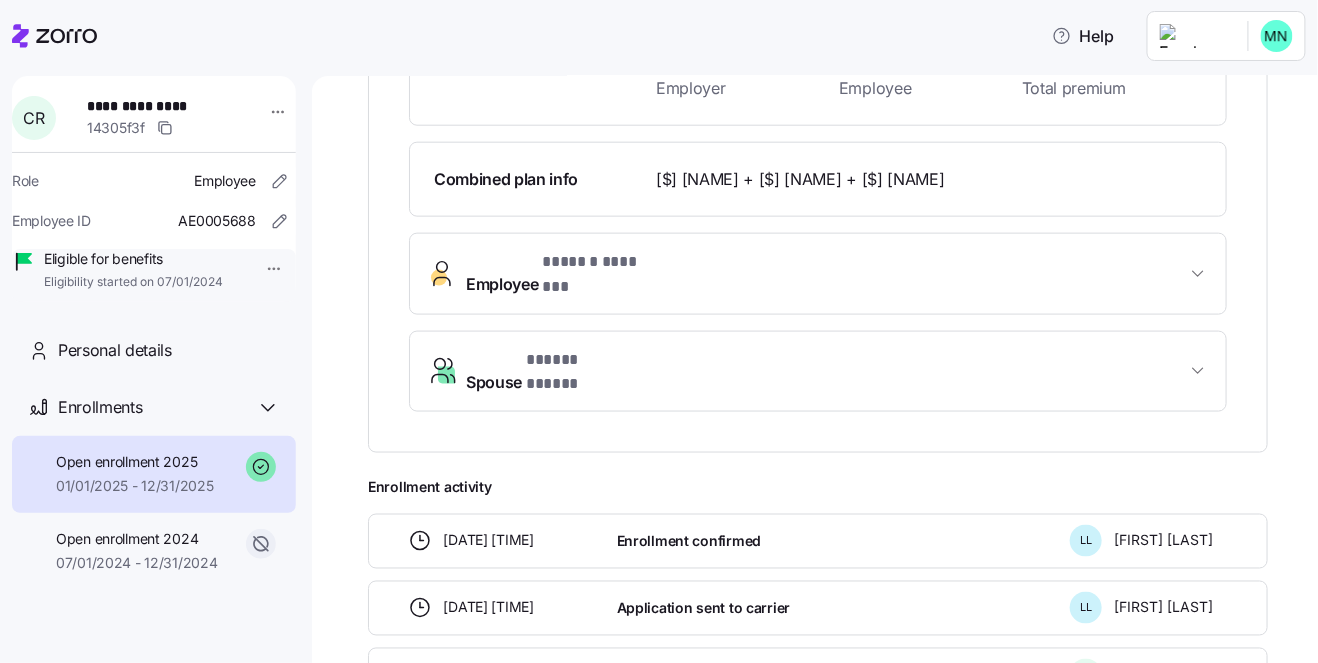 scroll, scrollTop: 620, scrollLeft: 0, axis: vertical 